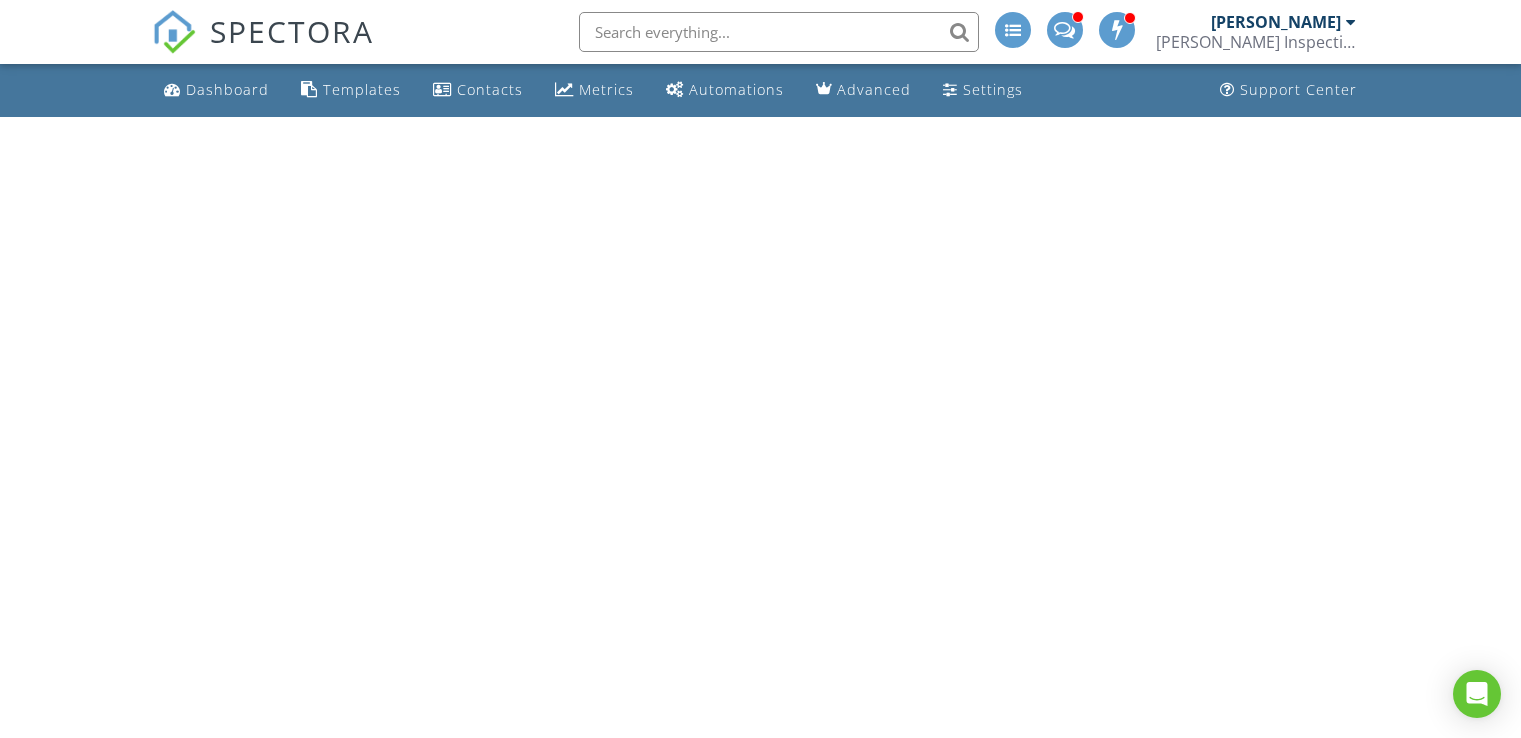 scroll, scrollTop: 0, scrollLeft: 0, axis: both 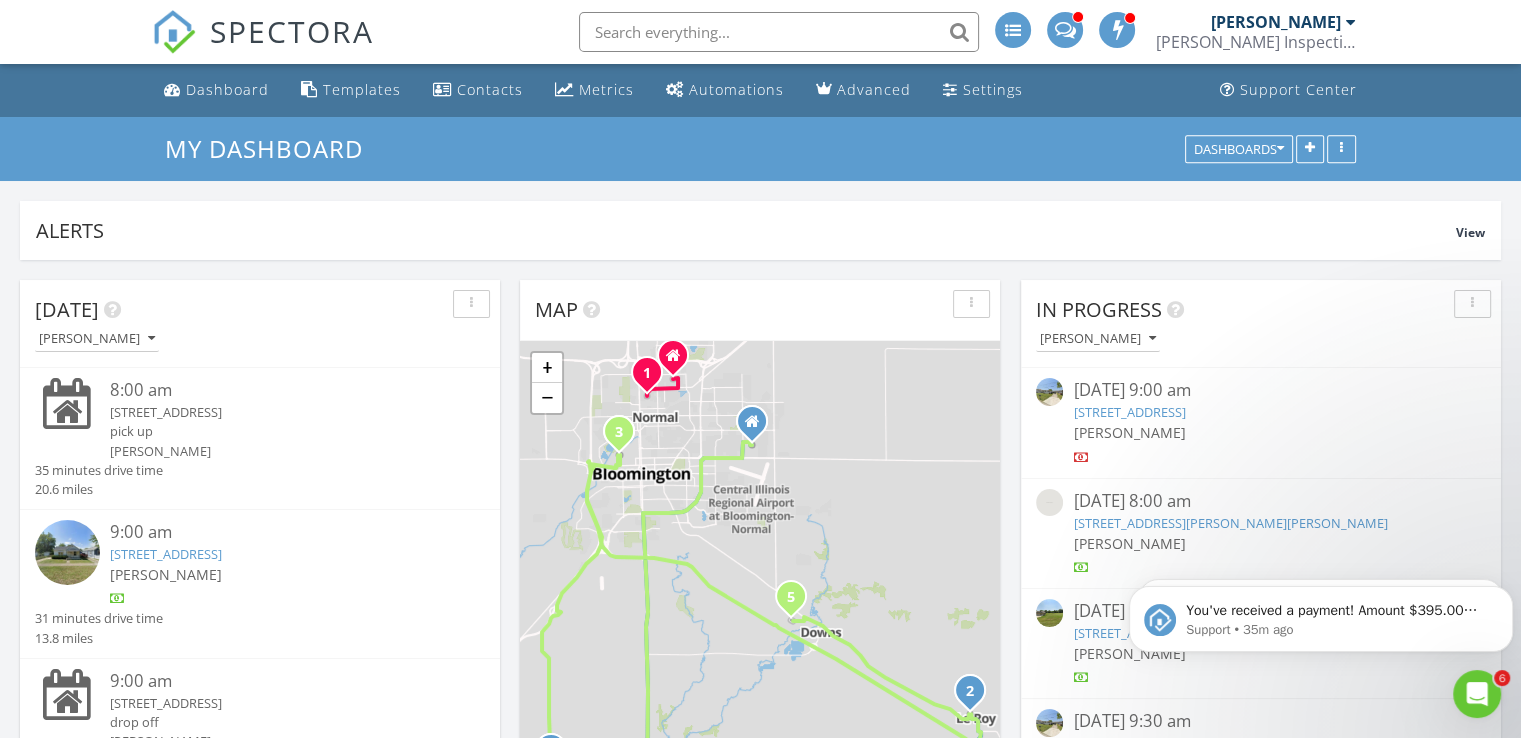 click at bounding box center (779, 32) 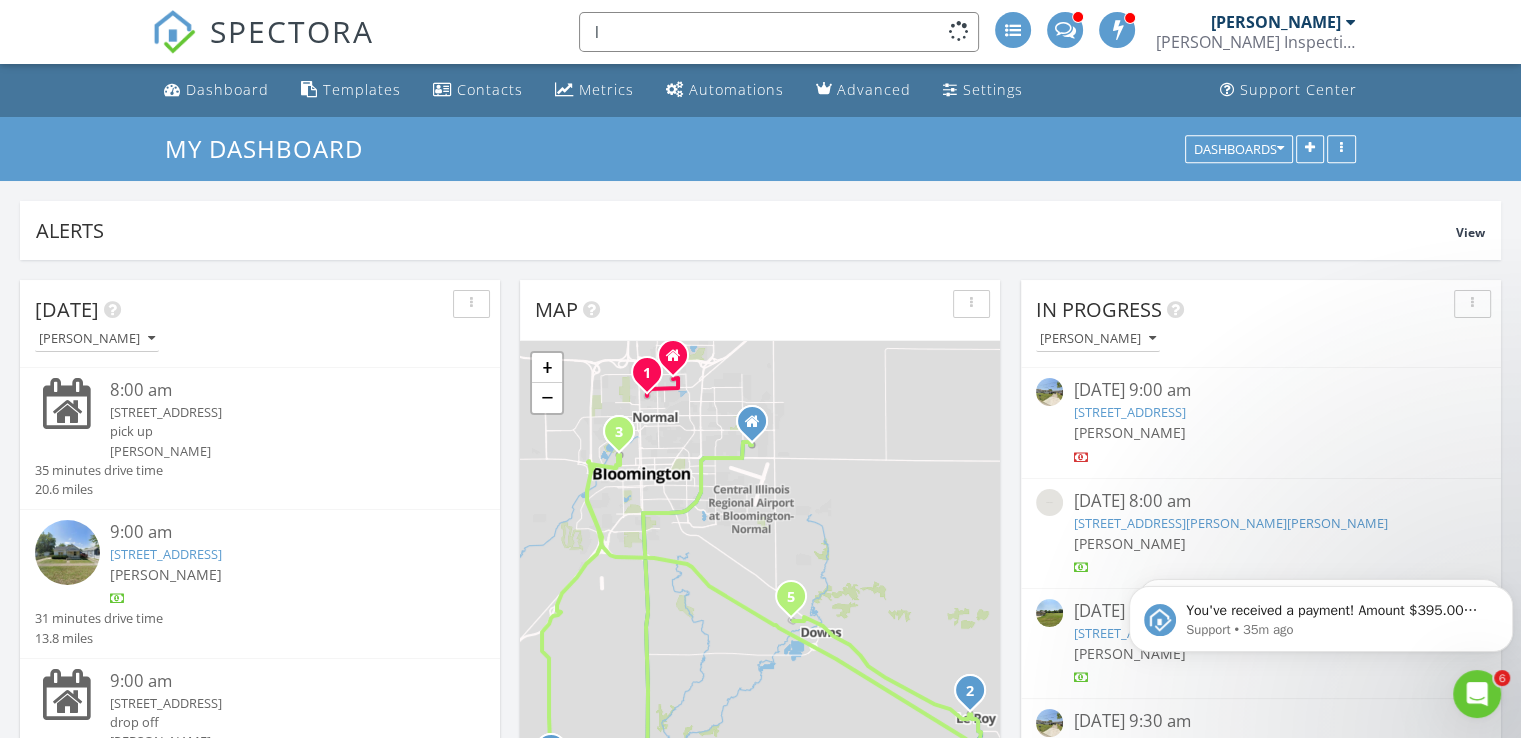 type 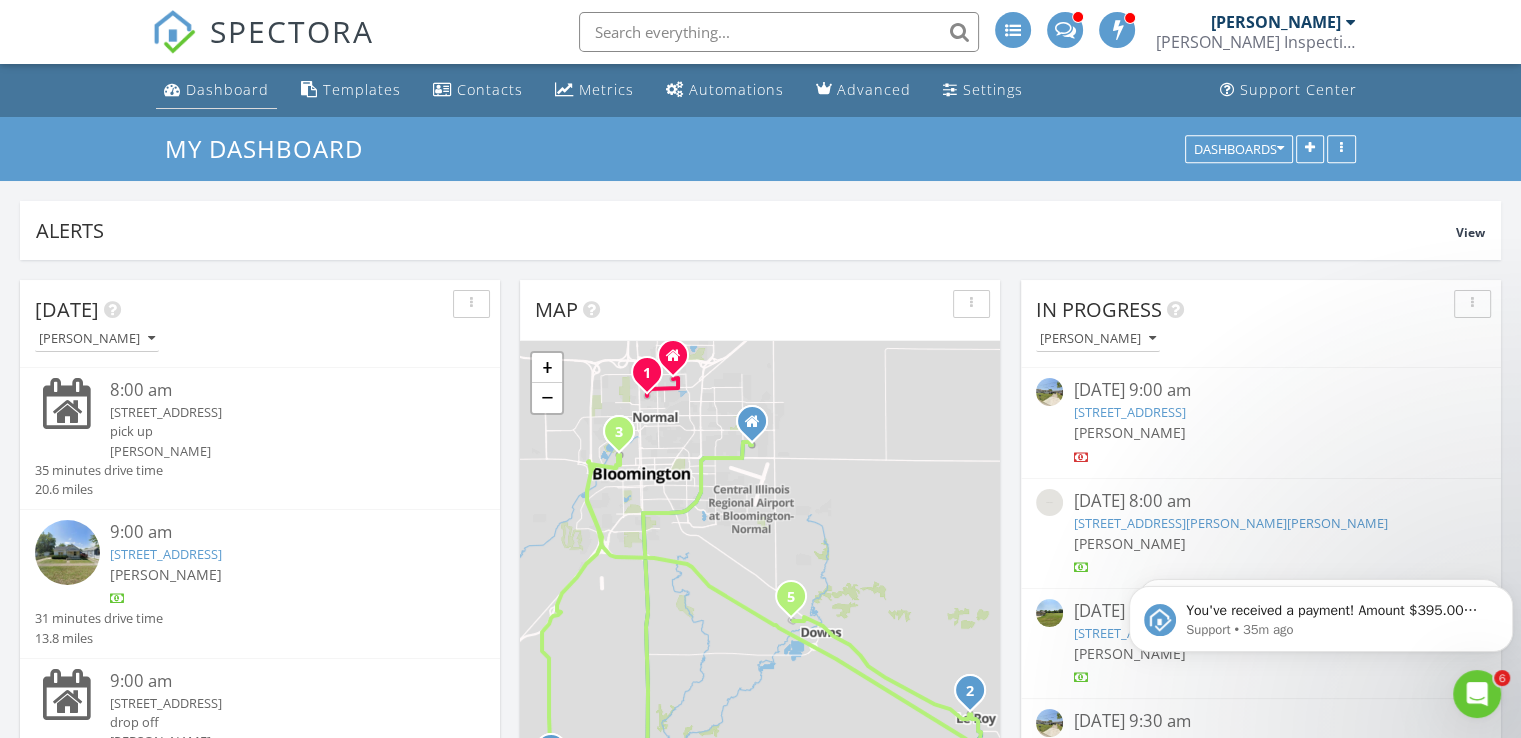 click on "Dashboard" at bounding box center (227, 89) 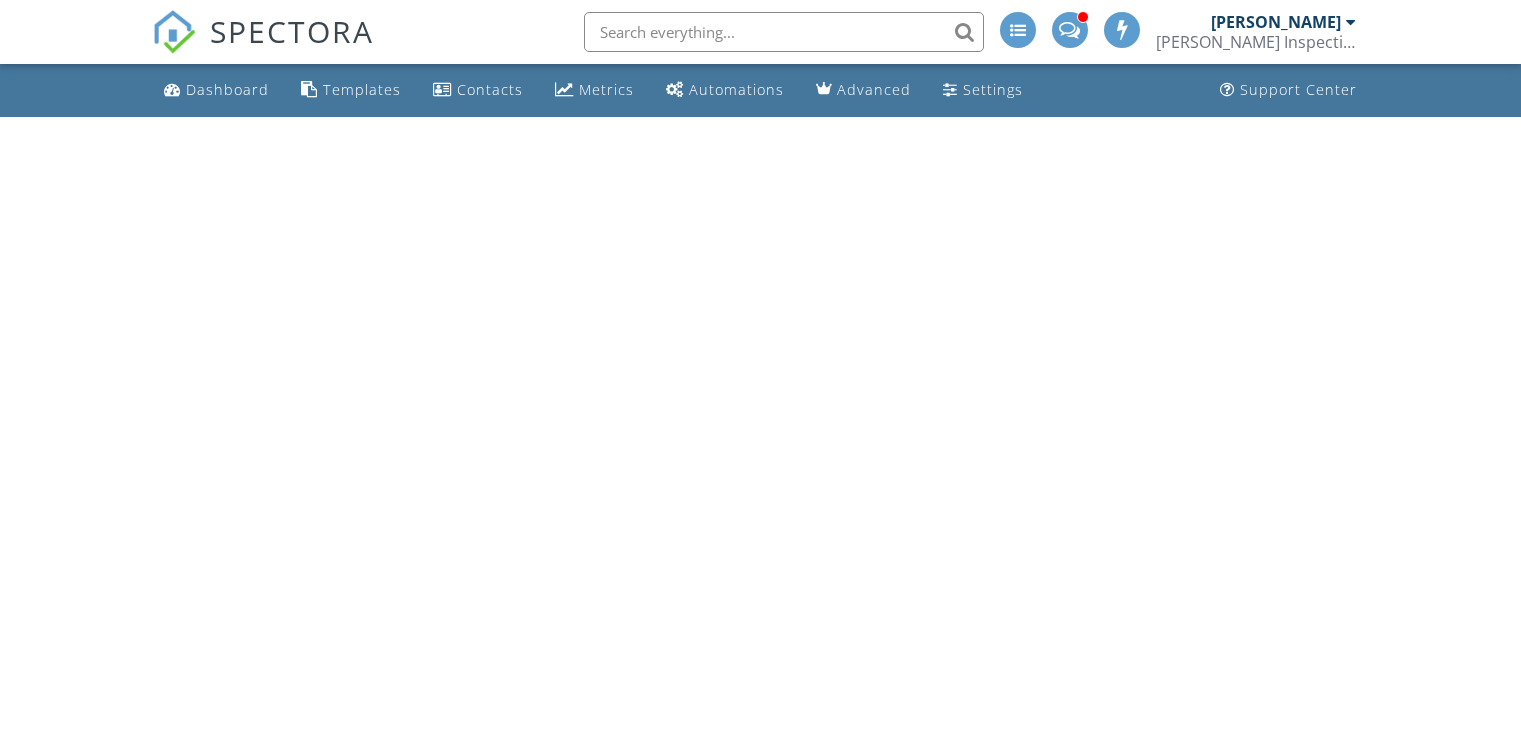 scroll, scrollTop: 0, scrollLeft: 0, axis: both 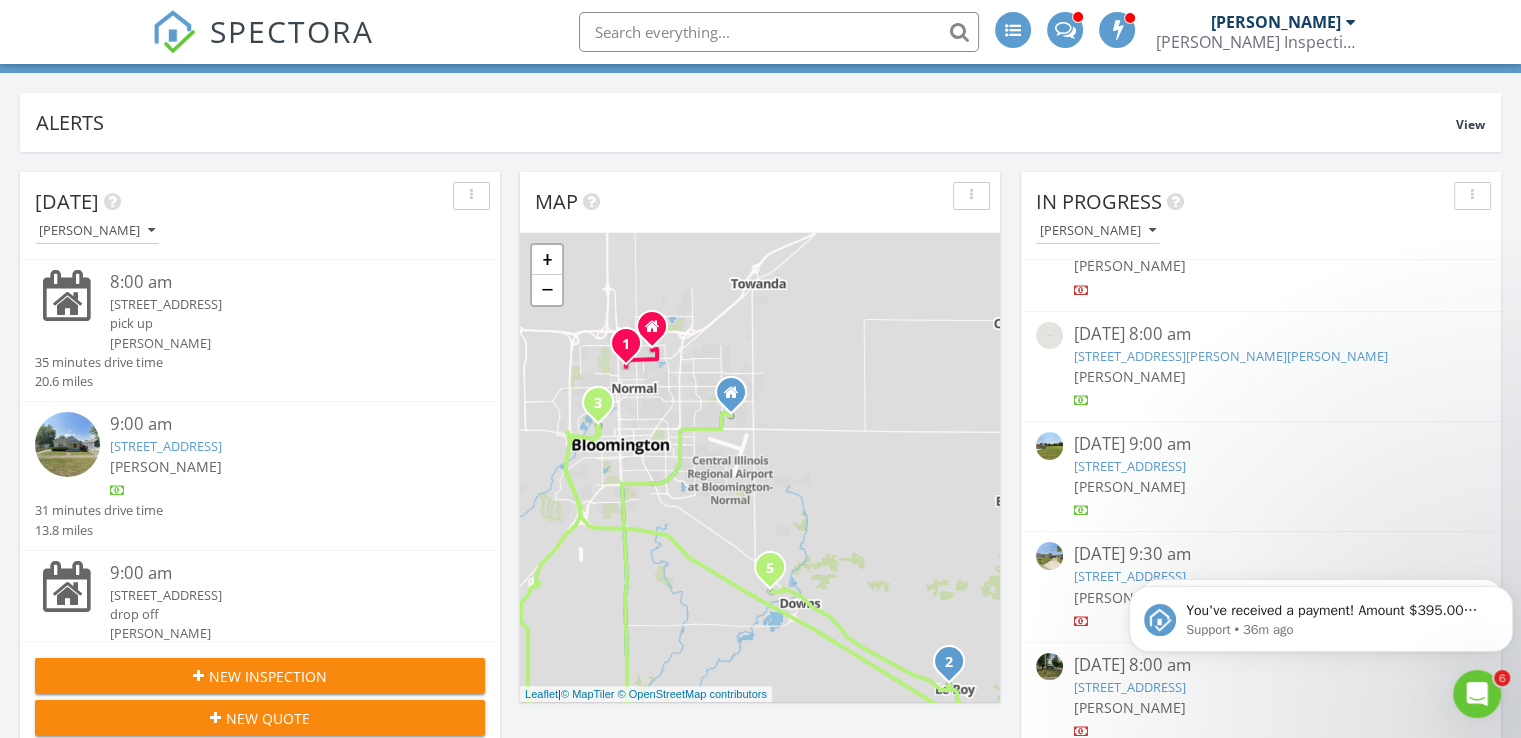 click at bounding box center [779, 32] 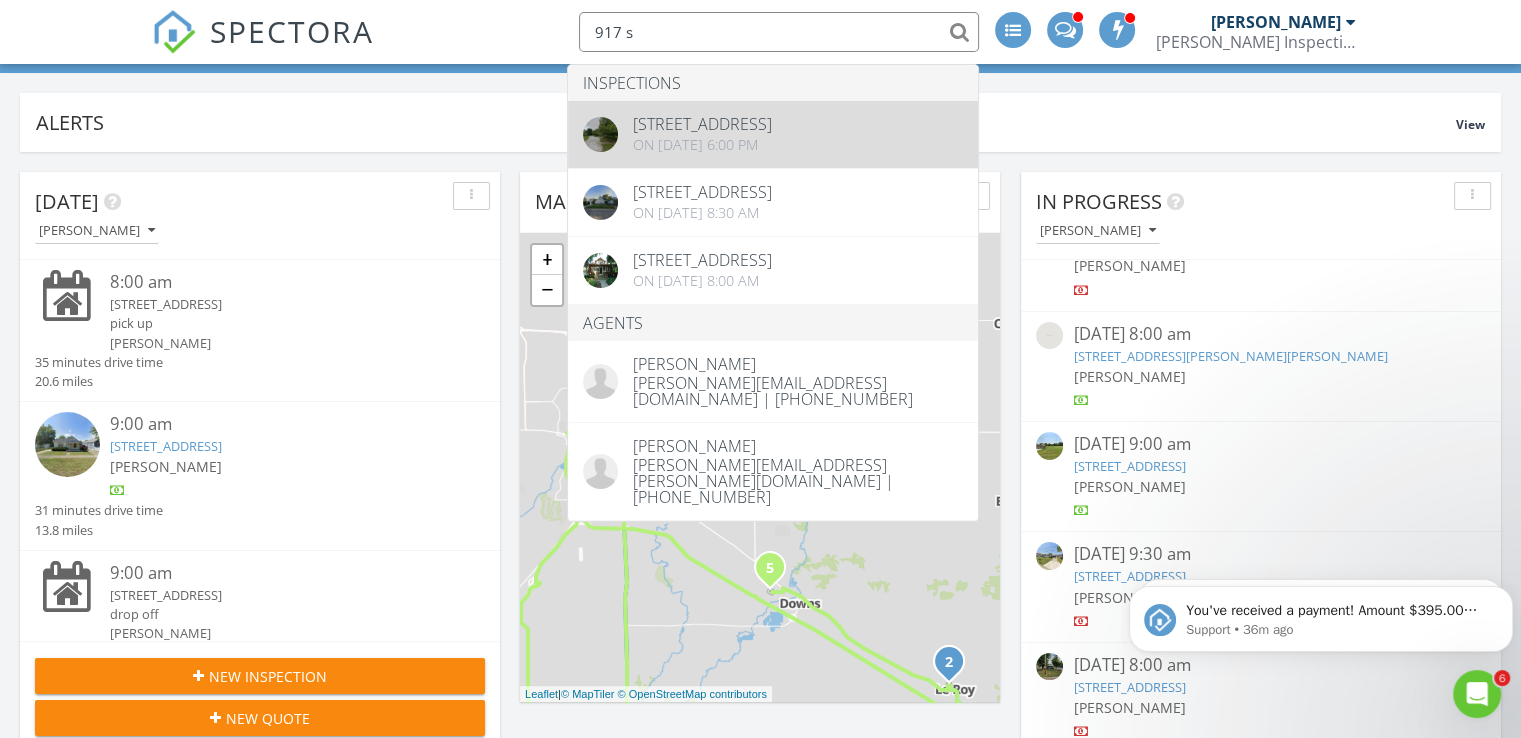 type on "917 s" 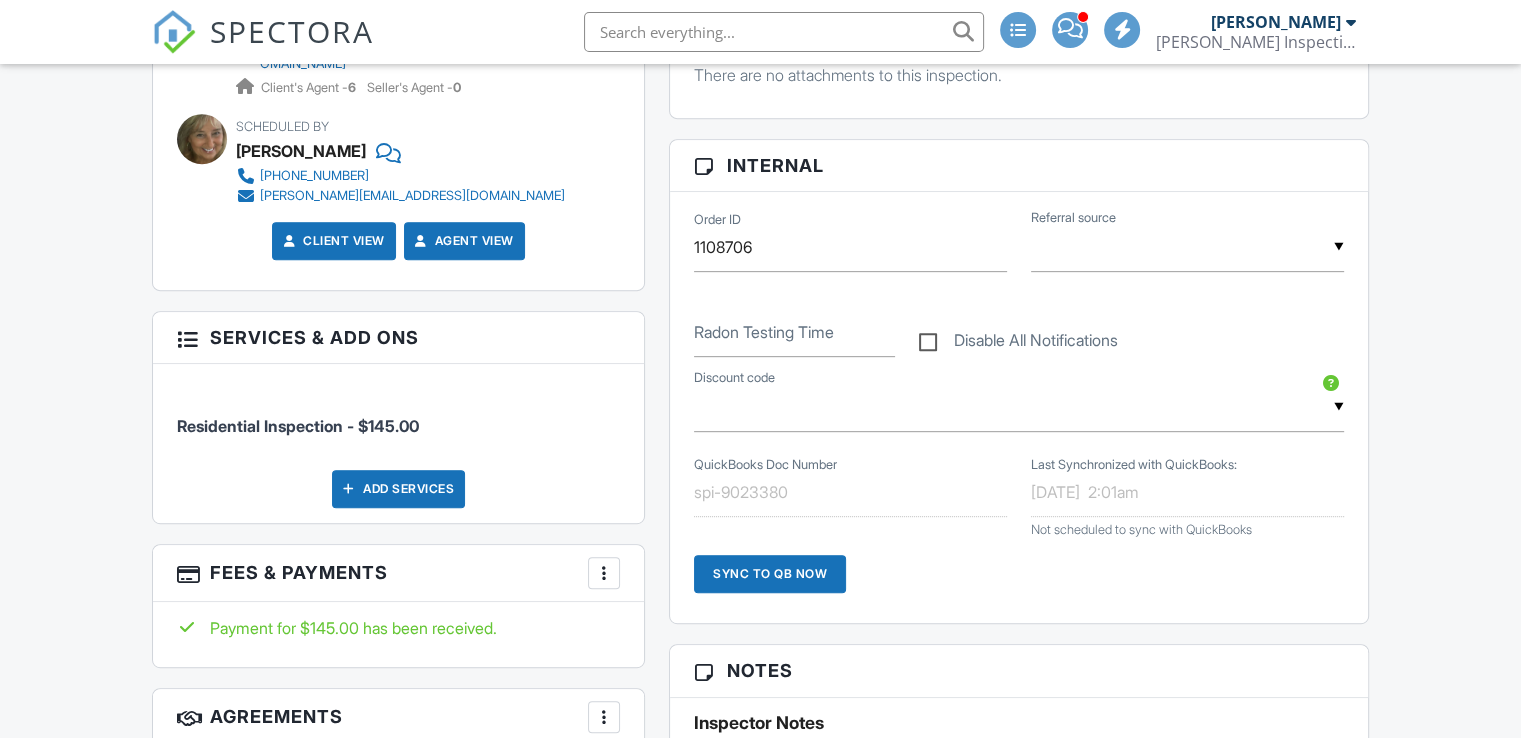 scroll, scrollTop: 873, scrollLeft: 0, axis: vertical 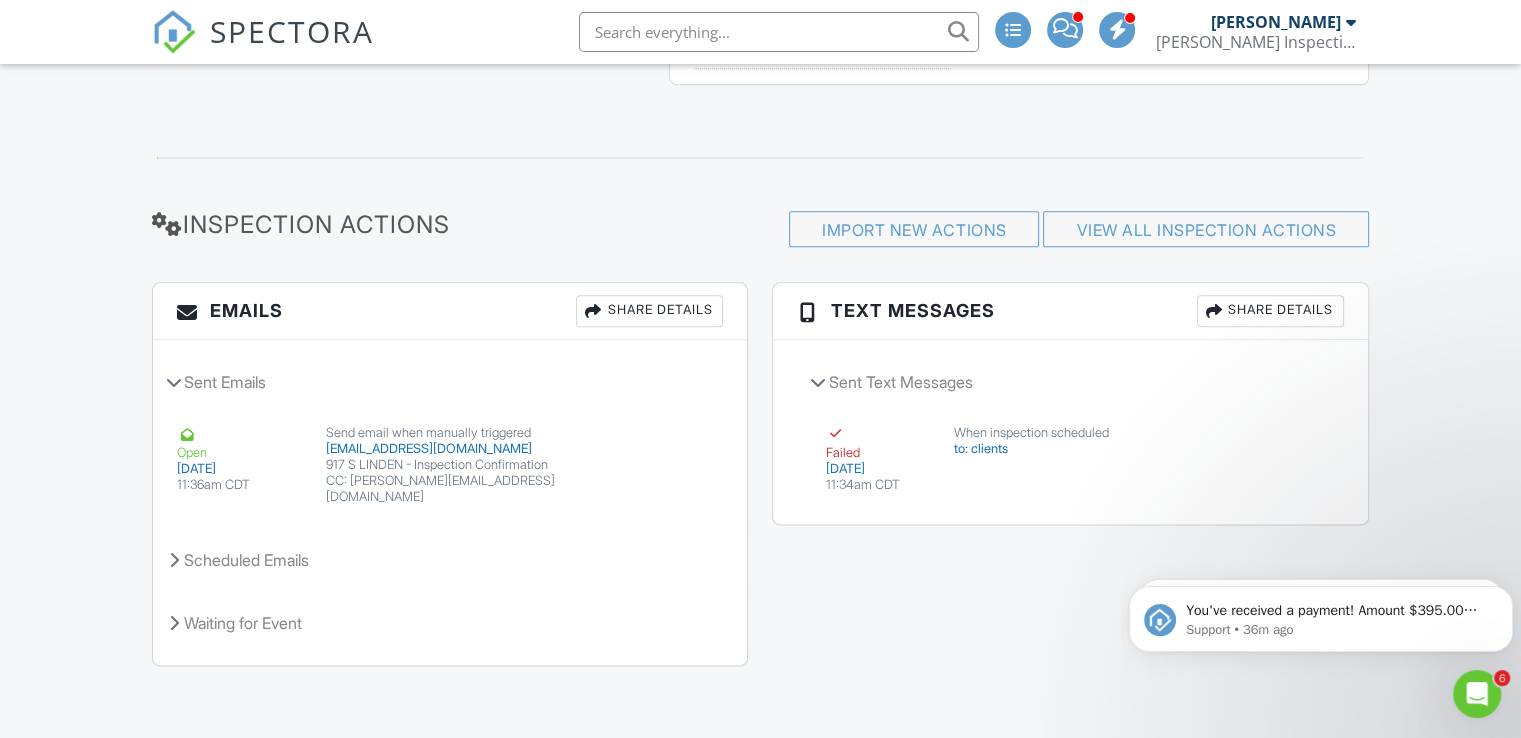 click on "Share Details" at bounding box center (649, 311) 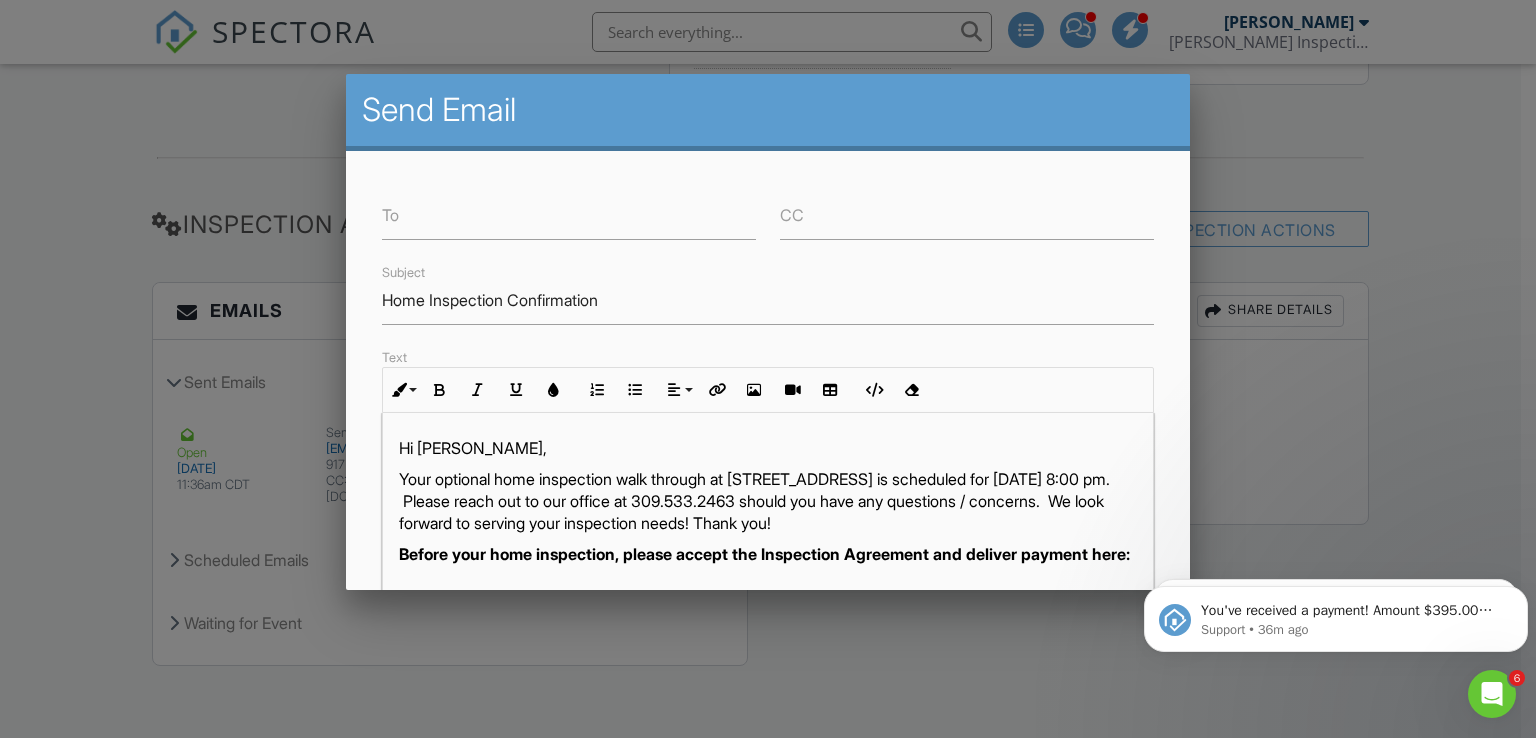 click at bounding box center [768, 361] 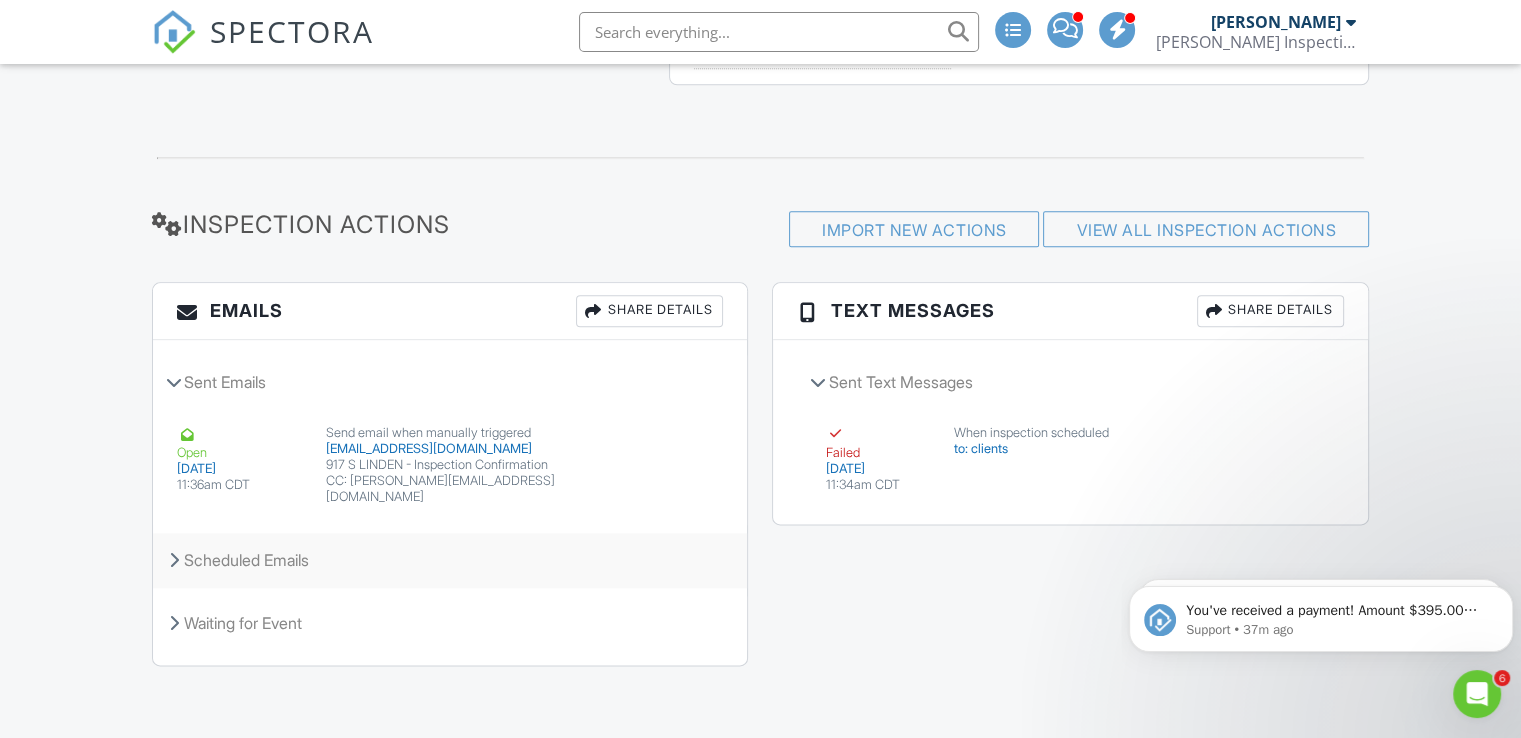 click on "Scheduled Emails" at bounding box center [450, 560] 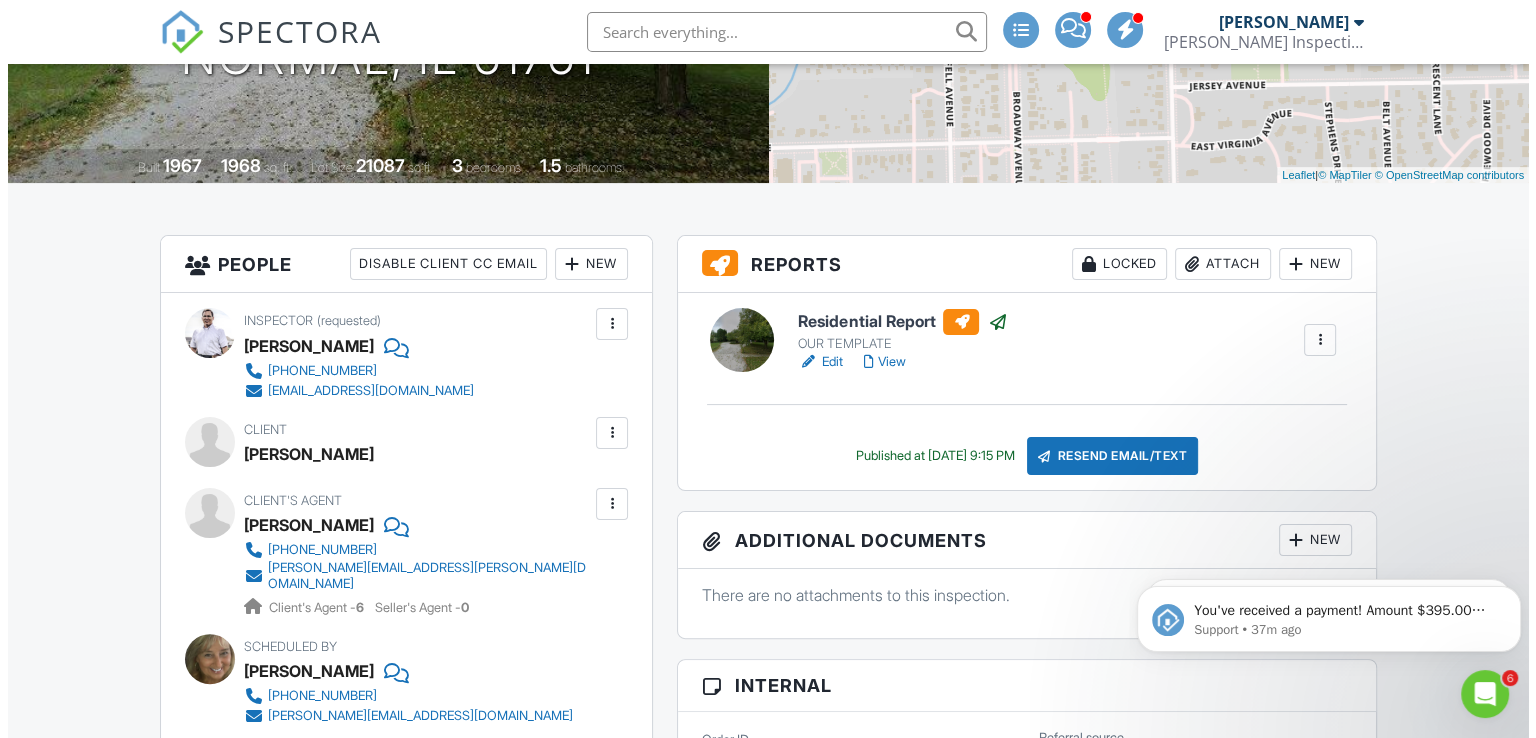 scroll, scrollTop: 390, scrollLeft: 0, axis: vertical 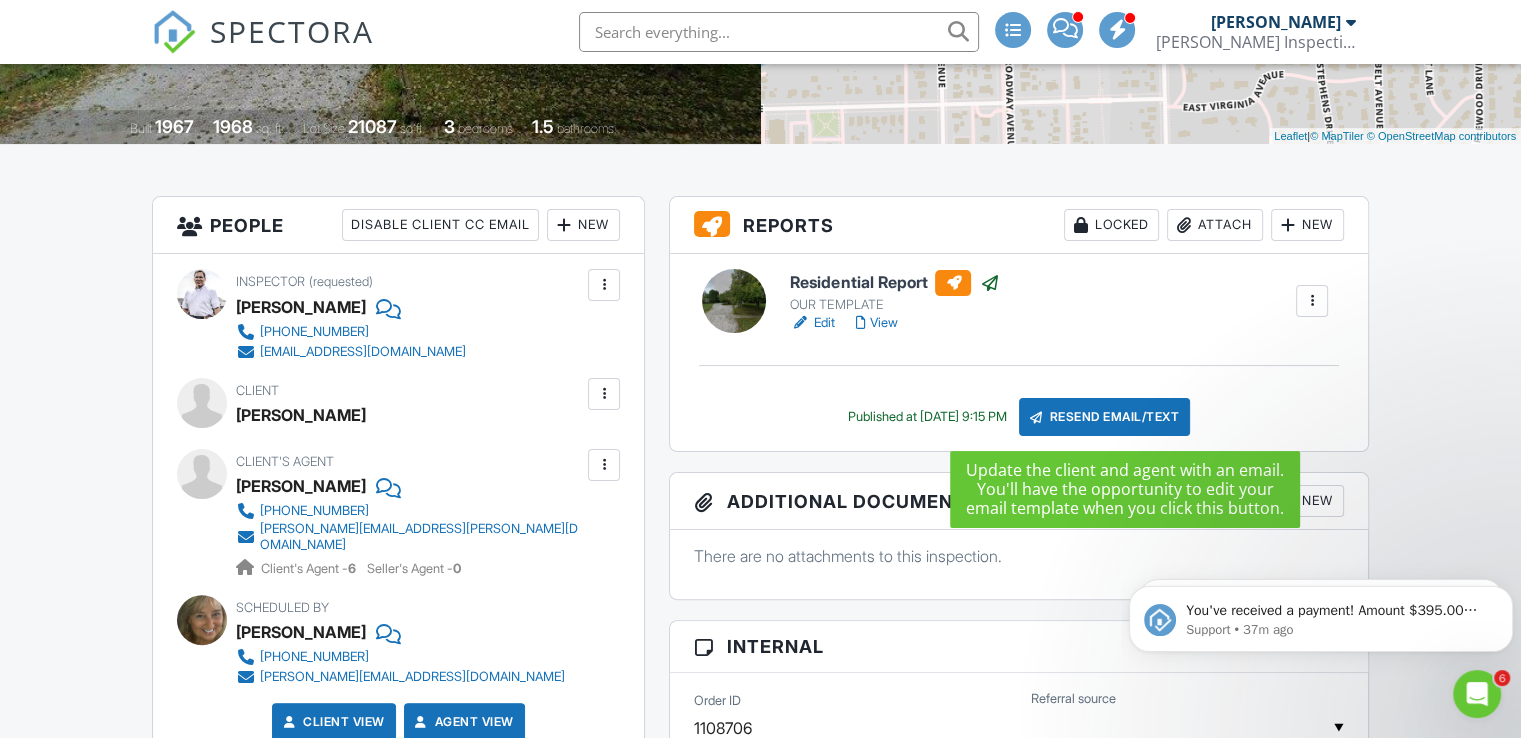 click on "Resend Email/Text" at bounding box center (1105, 417) 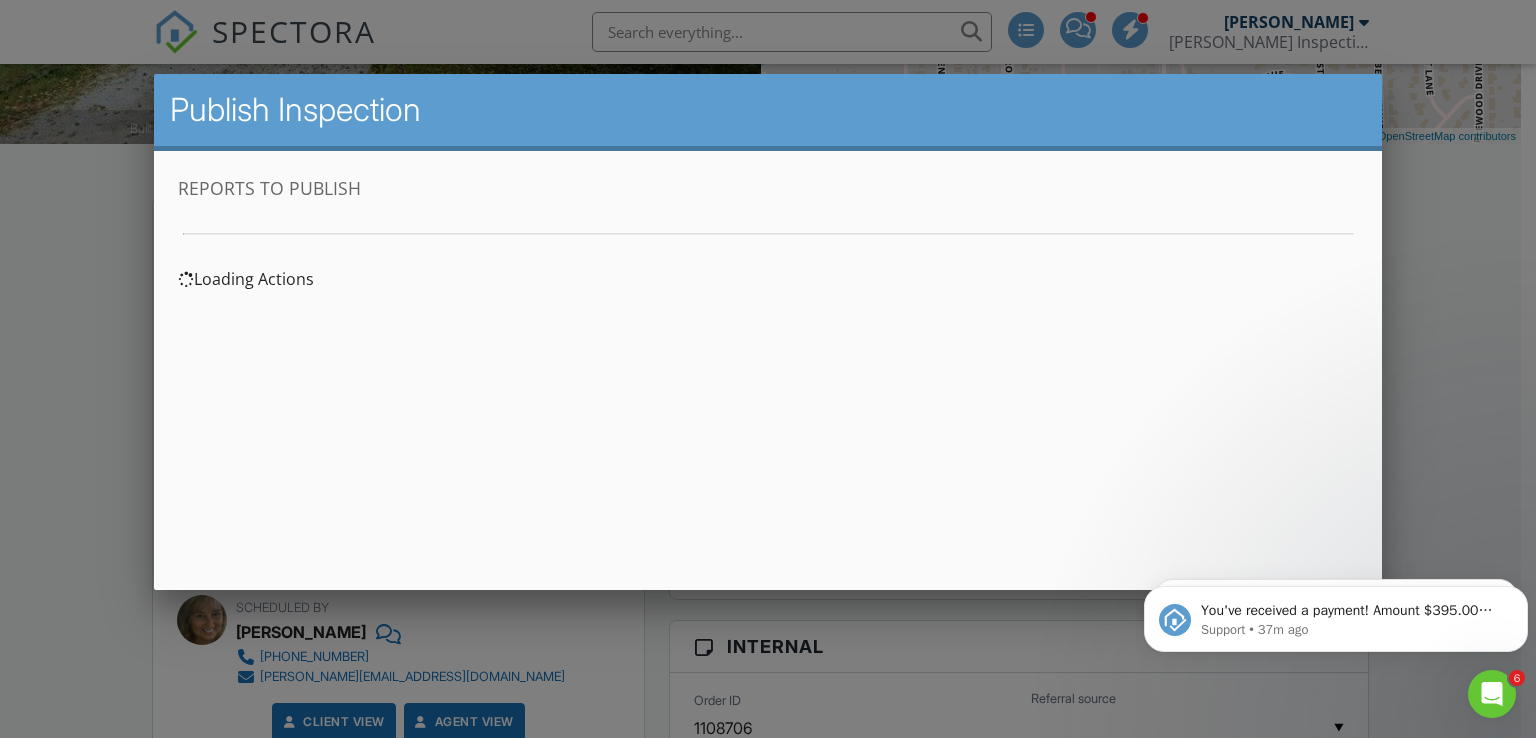 scroll, scrollTop: 0, scrollLeft: 0, axis: both 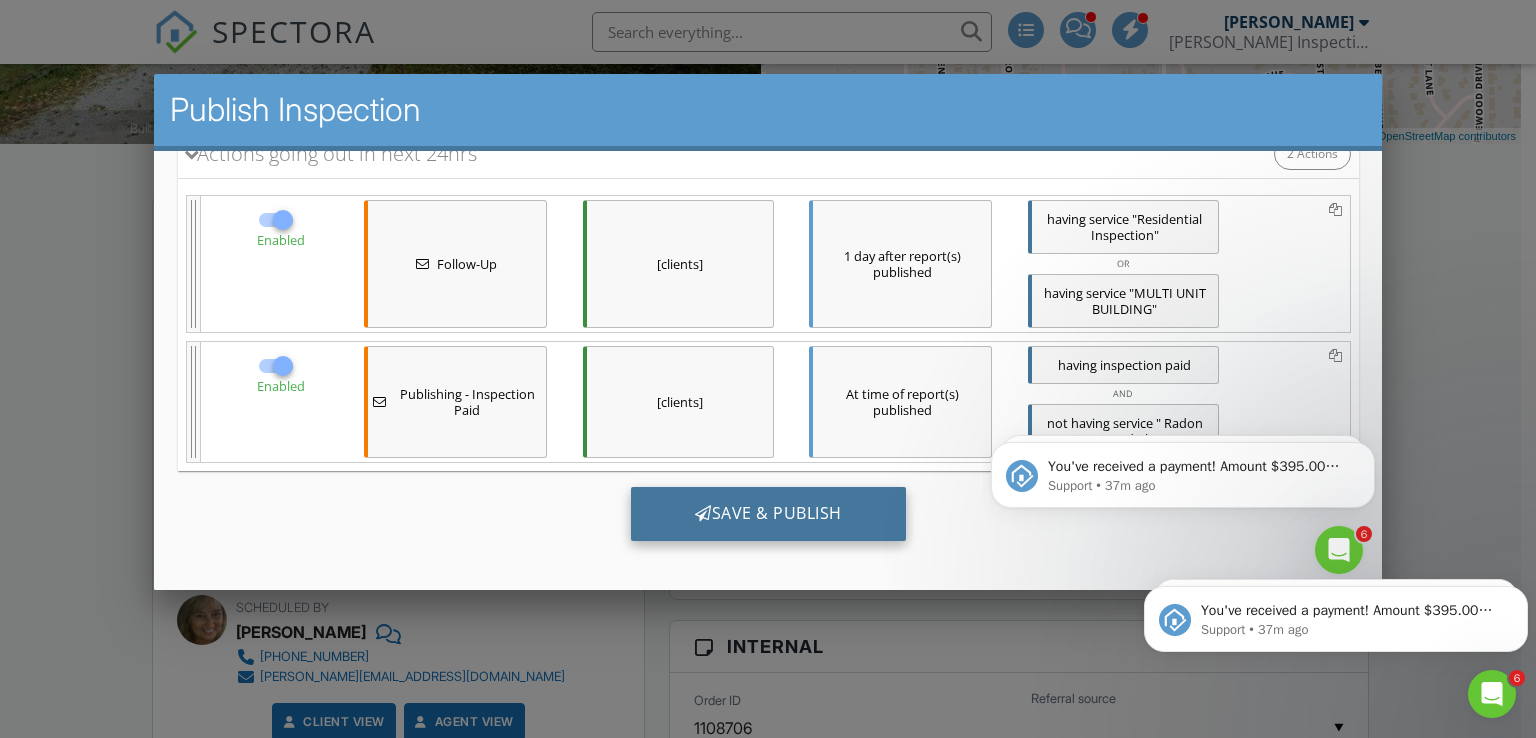 click on "Save & Publish" at bounding box center (767, 513) 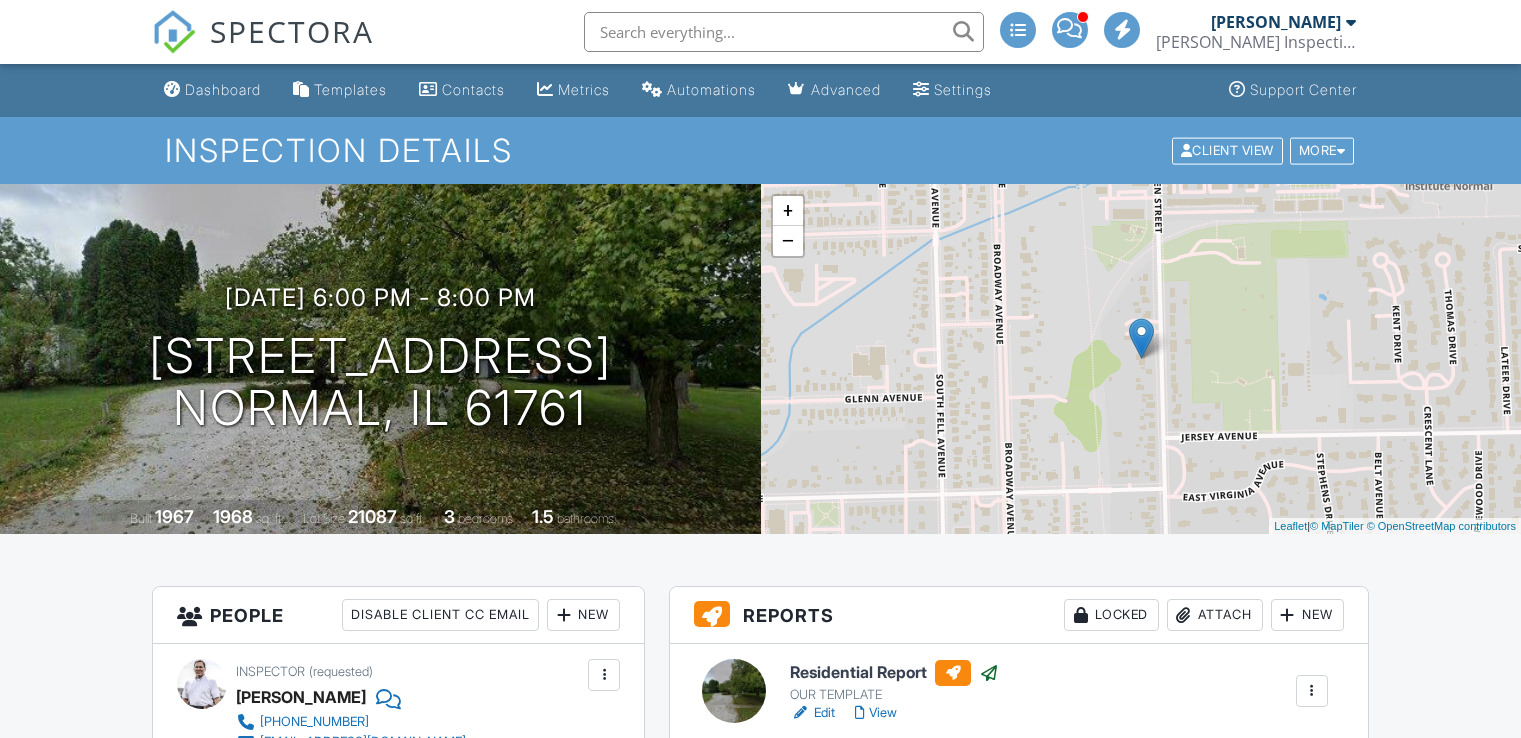scroll, scrollTop: 0, scrollLeft: 0, axis: both 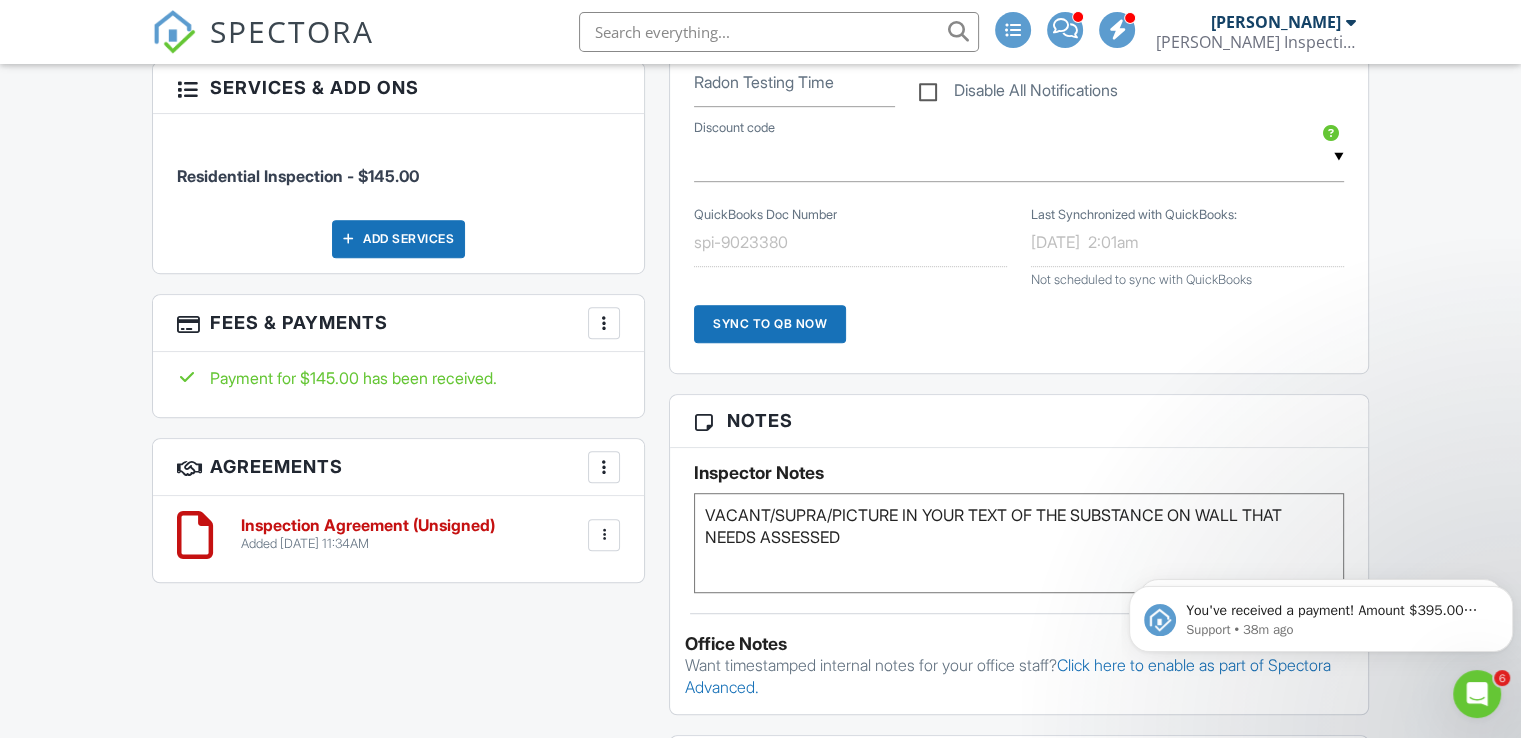click on "People
Disable Client CC Email
New
Inspector
Client
Client's Agent
Listing Agent
Add Another Person
Inspector
(requested)
[PERSON_NAME]
[PHONE_NUMBER]
[EMAIL_ADDRESS][DOMAIN_NAME]
Make Invisible
Unmark As Requested
Remove
Update Client
First name
[PERSON_NAME]
Last name
[PERSON_NAME]
Email (required)
CC Email
Phone
Tags
Internal notes visible only to the company
Private notes visible only to company admins
Cancel
Save
Confirm client deletion
This will remove the client from this inspection. All email reminders and follow-ups will be removed as well. Note that this is only an option before publishing a report.
Cancel
Remove Client
Client" at bounding box center (398, 33) 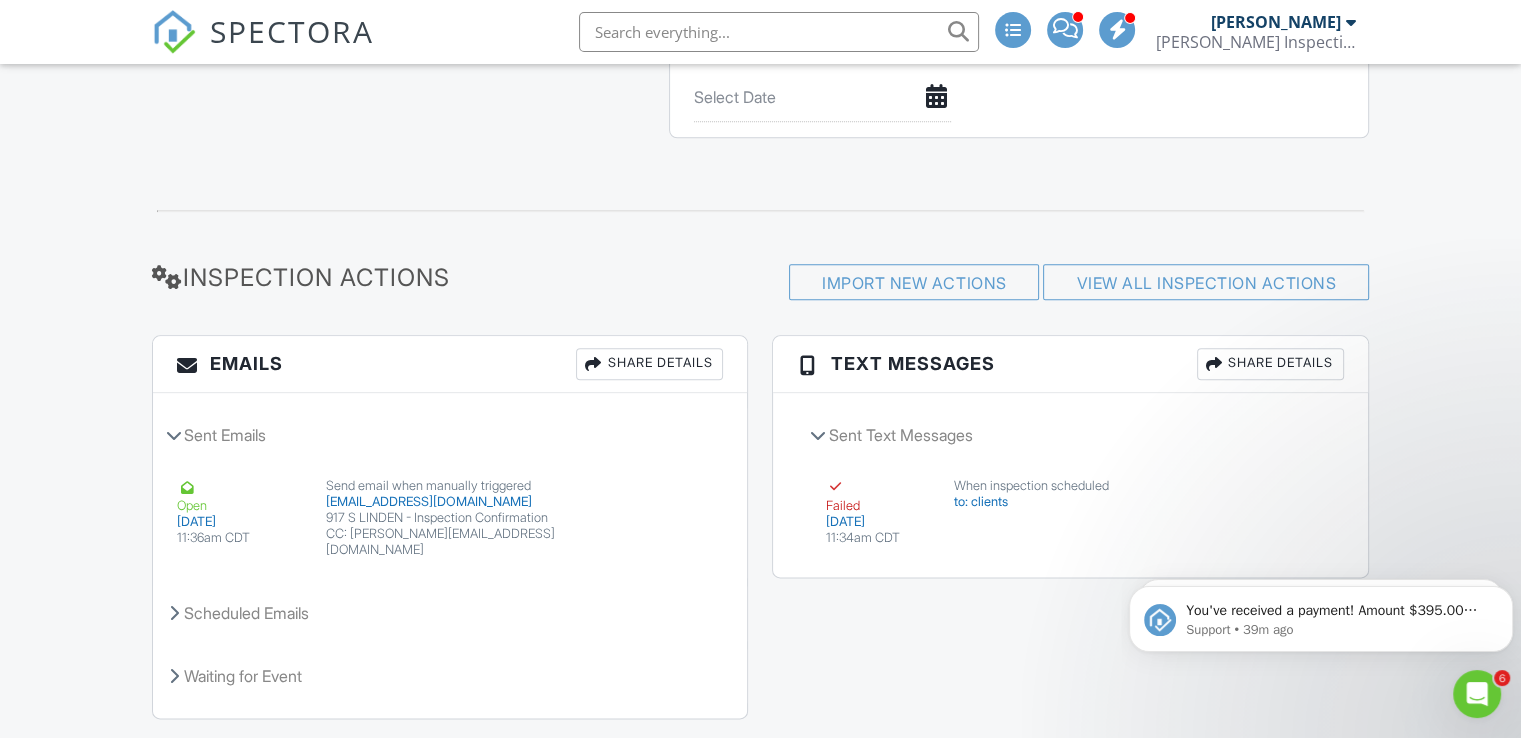 scroll, scrollTop: 2322, scrollLeft: 0, axis: vertical 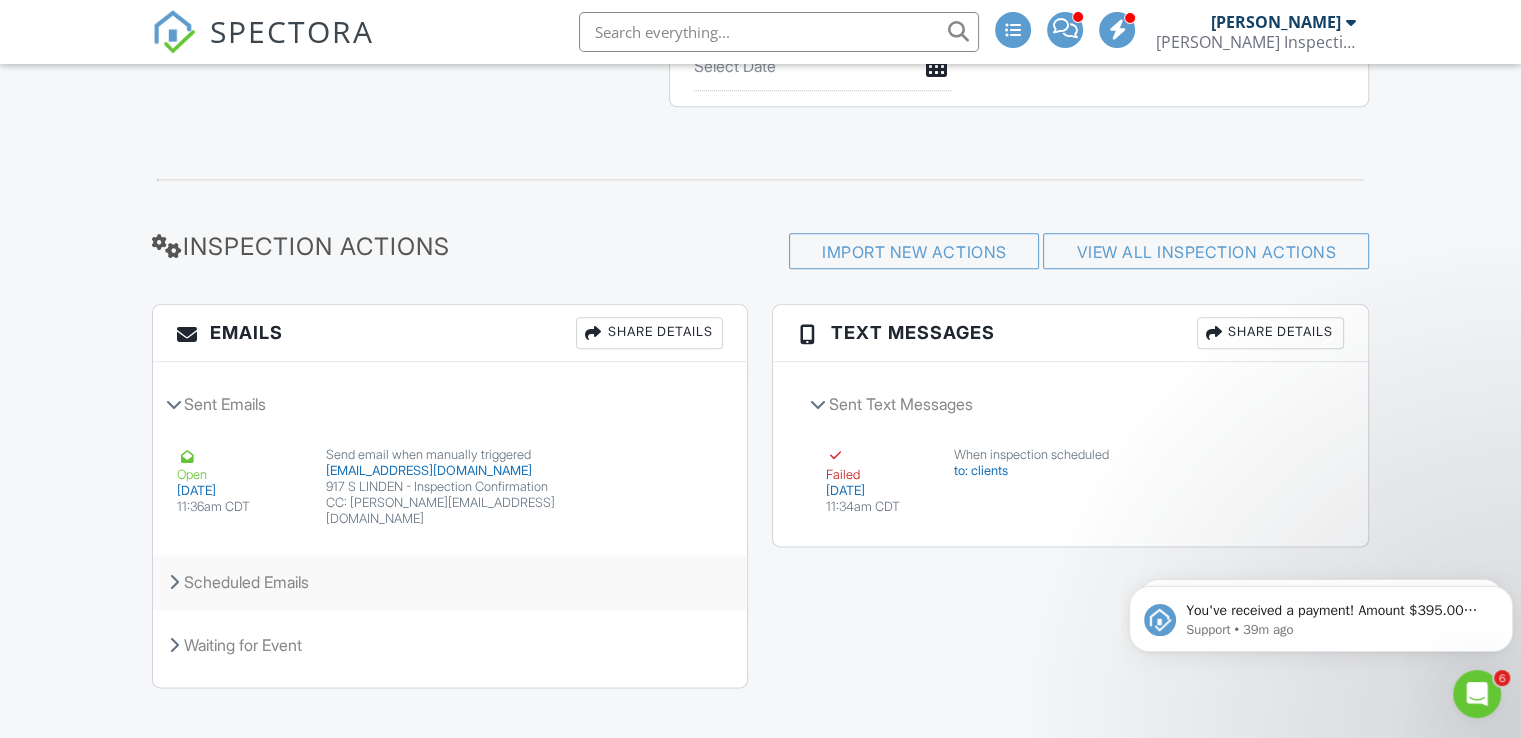 click on "Scheduled Emails" at bounding box center [450, 582] 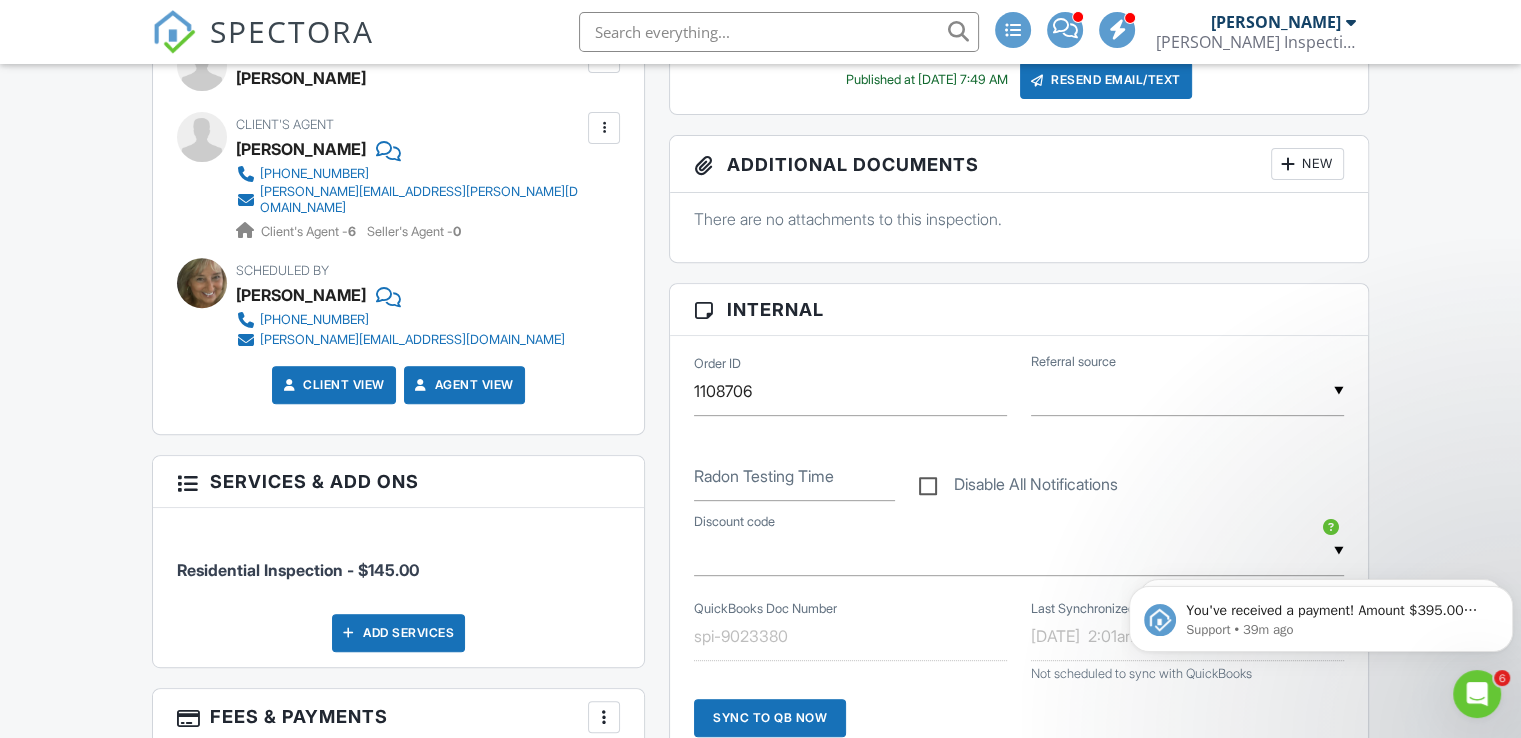 scroll, scrollTop: 708, scrollLeft: 0, axis: vertical 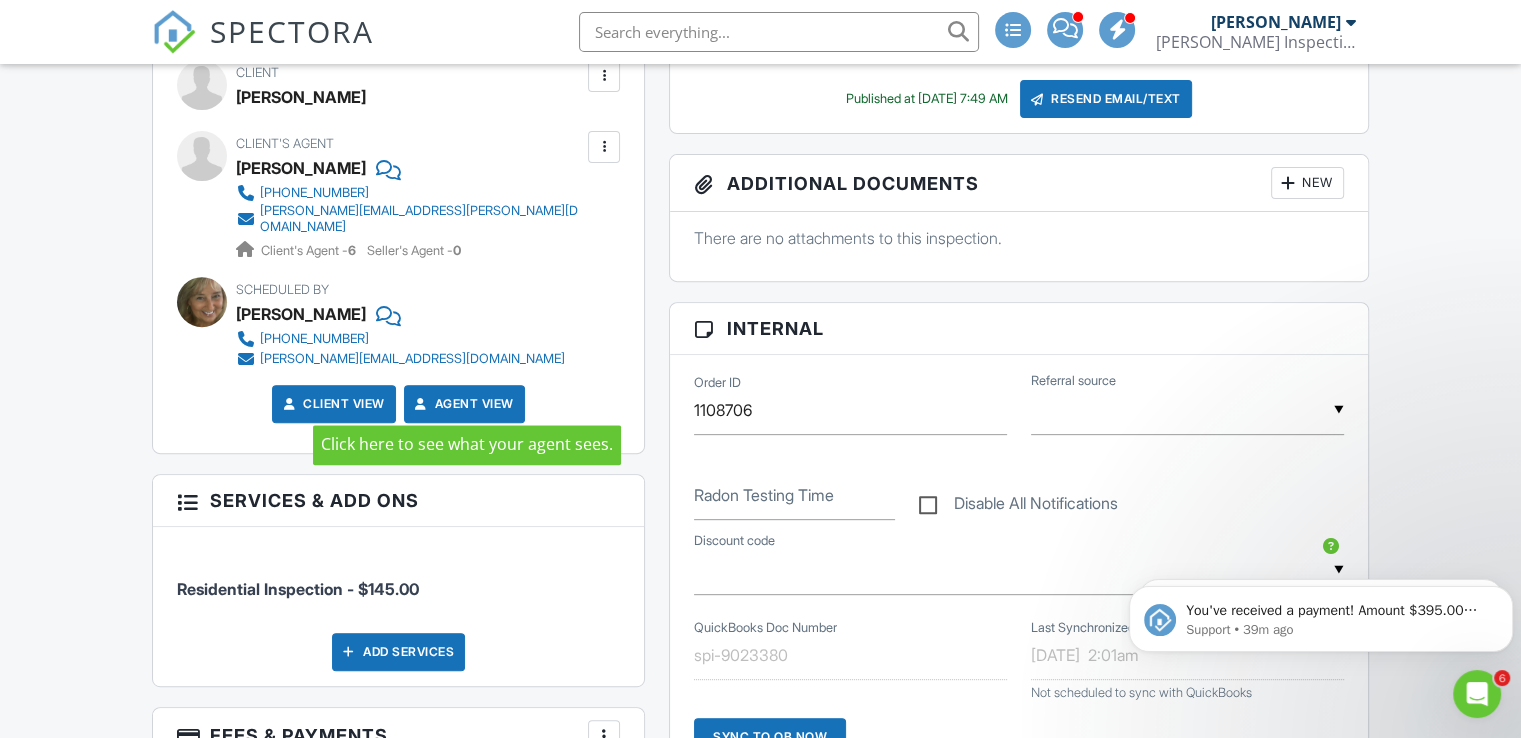 click on "Agent View" at bounding box center [462, 404] 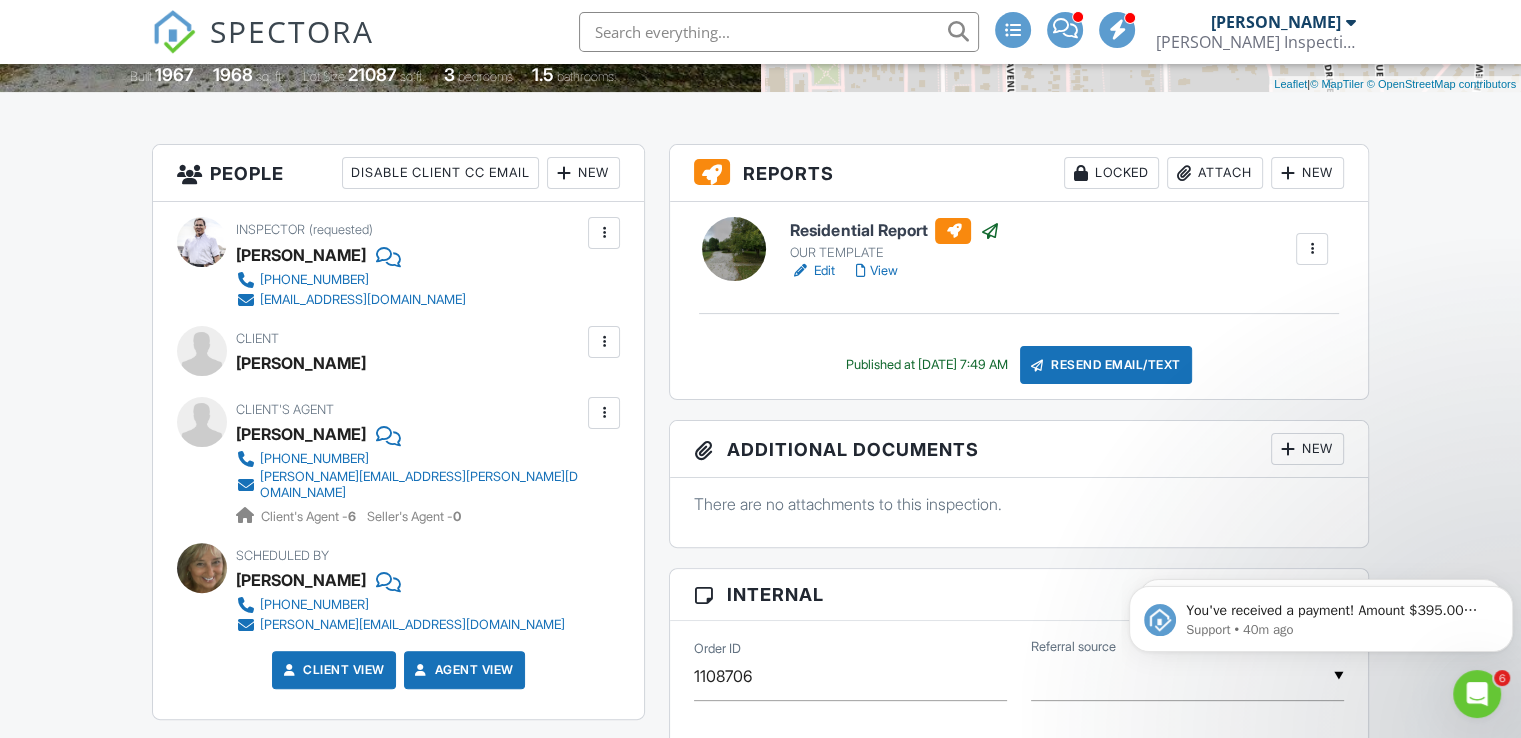 scroll, scrollTop: 441, scrollLeft: 0, axis: vertical 